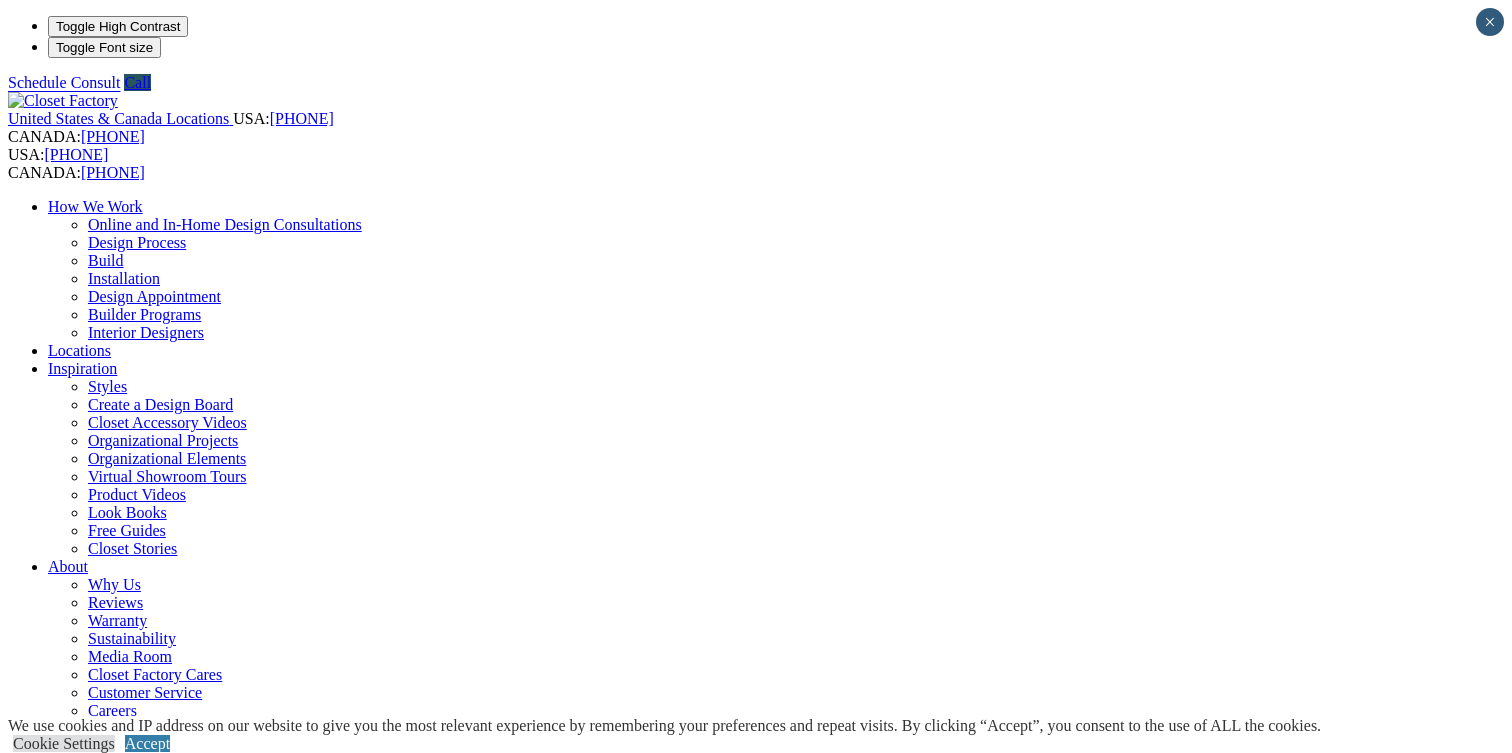 scroll, scrollTop: 0, scrollLeft: 0, axis: both 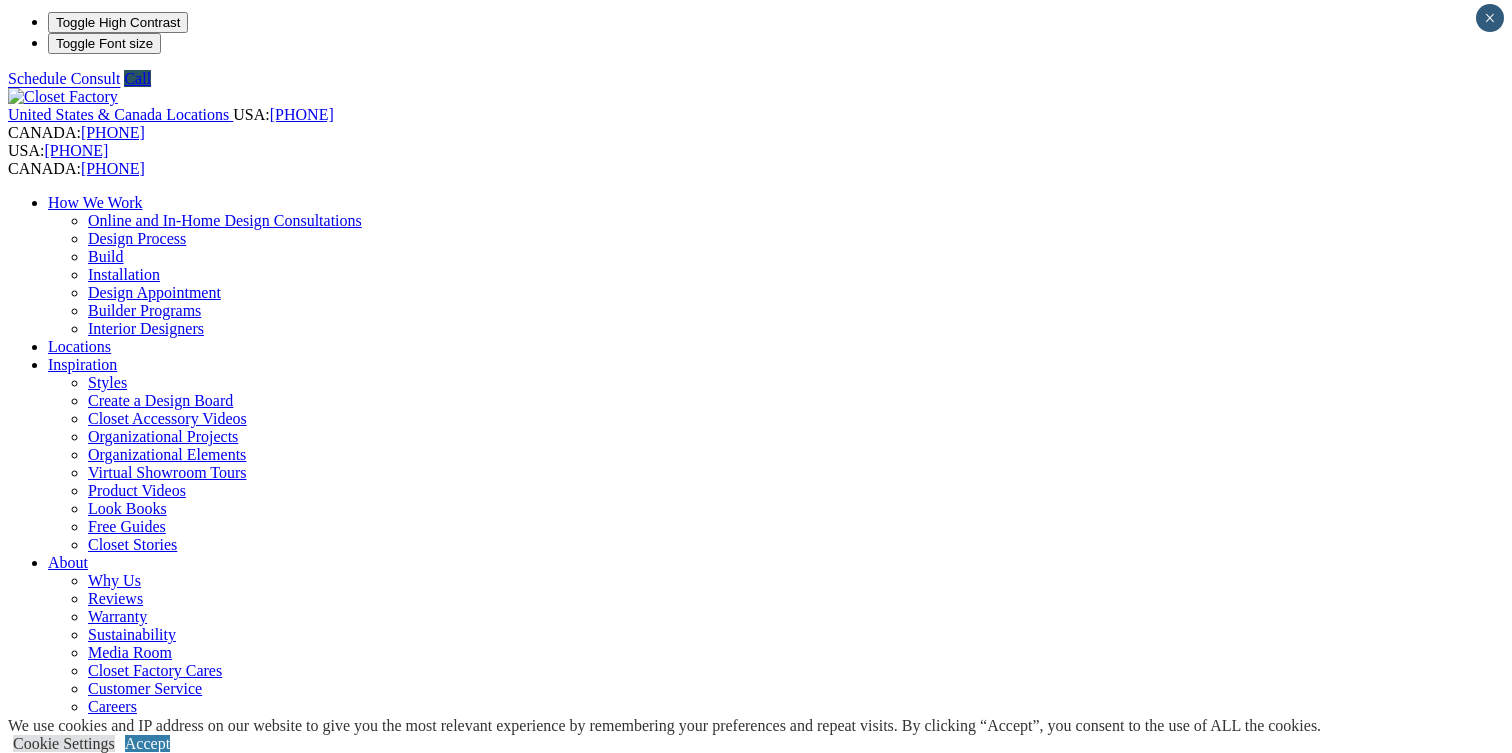 click on "CLOSE (X)" at bounding box center [46, 1849] 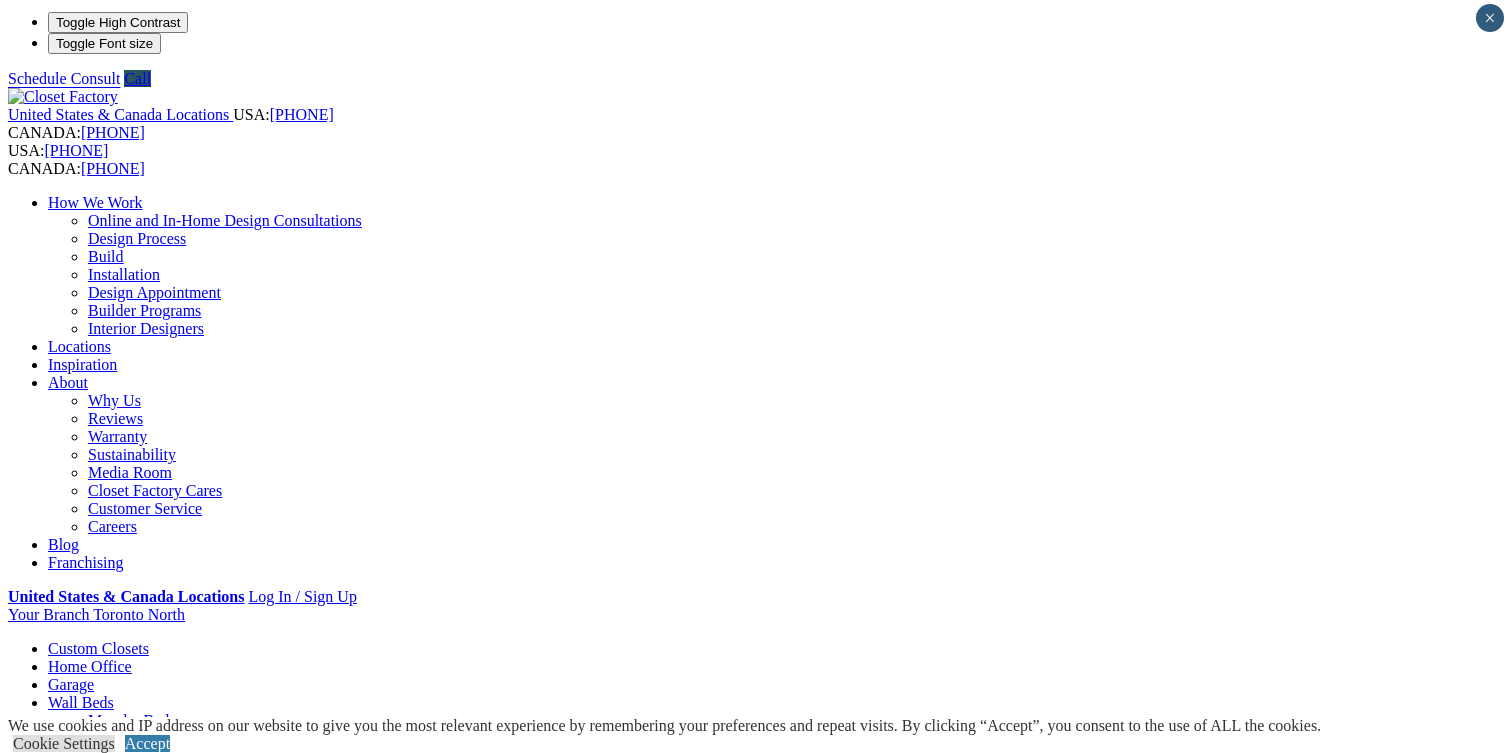 click on "Garage" at bounding box center [71, 684] 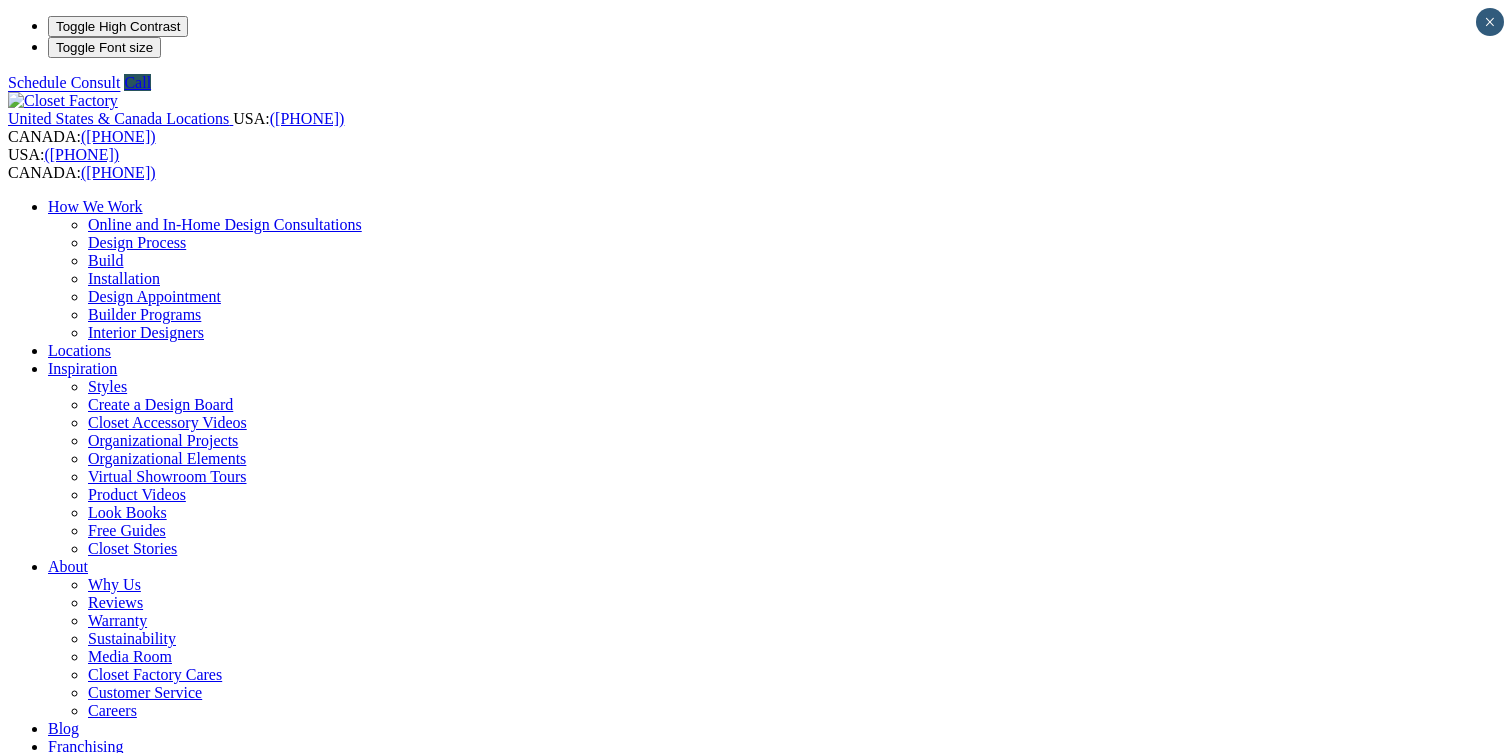 scroll, scrollTop: 0, scrollLeft: 0, axis: both 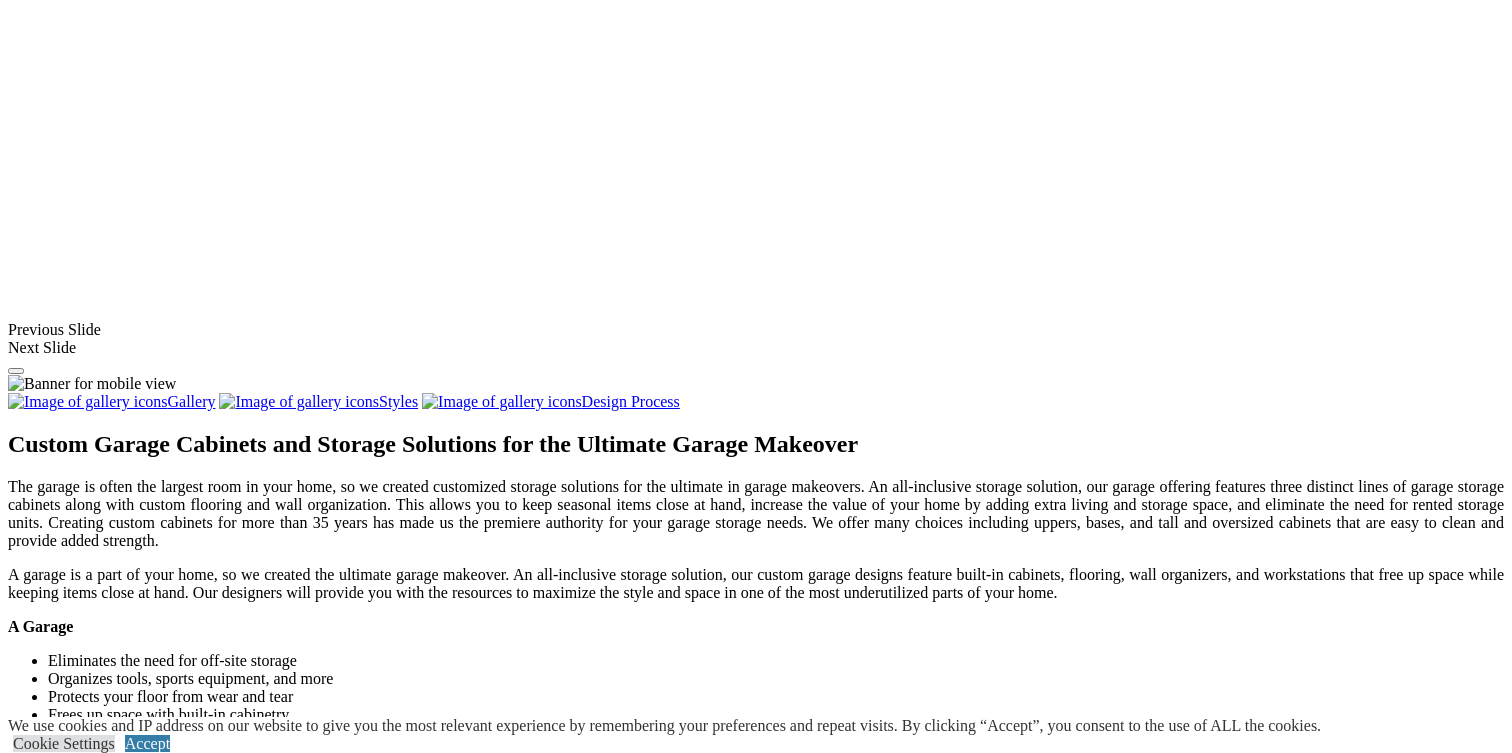 click at bounding box center [186, 1278] 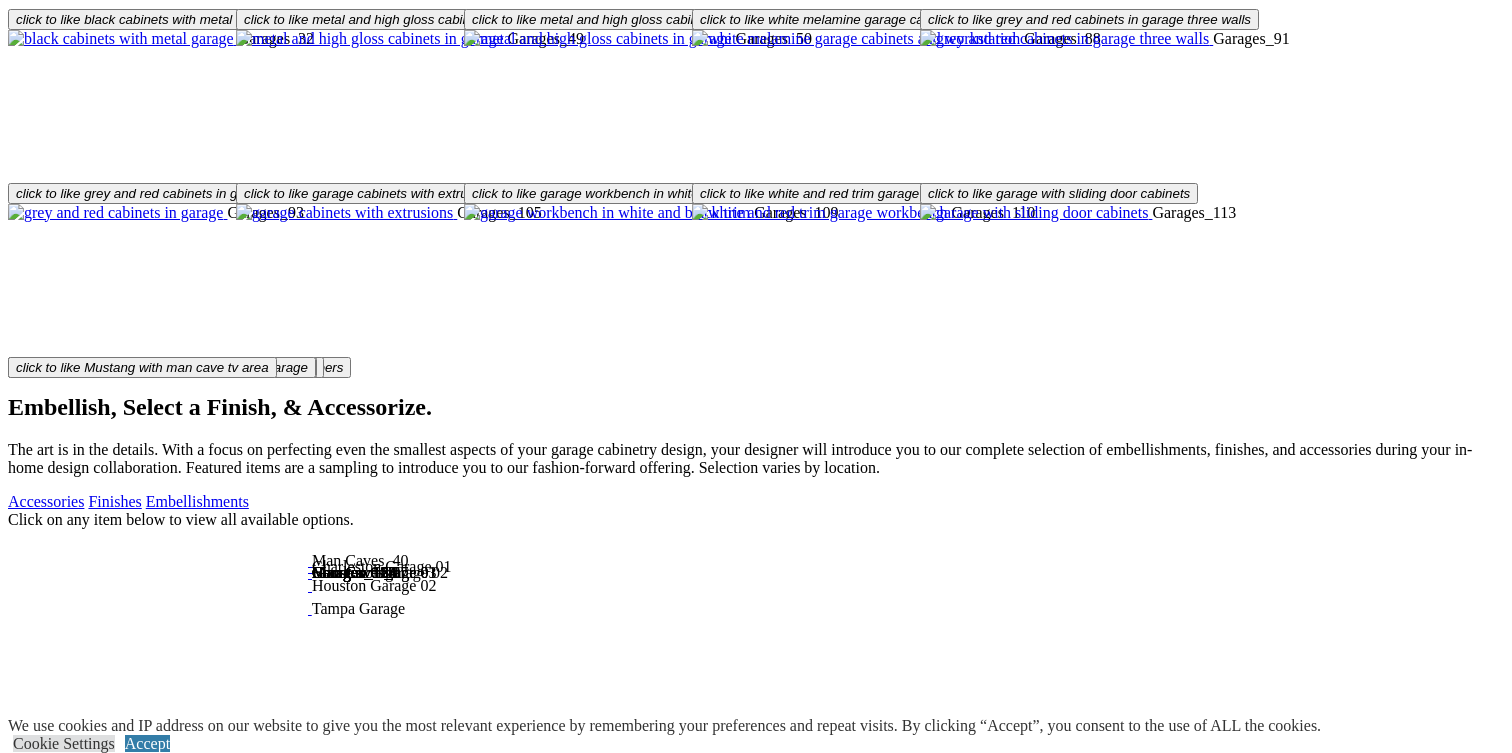 scroll, scrollTop: 3159, scrollLeft: 0, axis: vertical 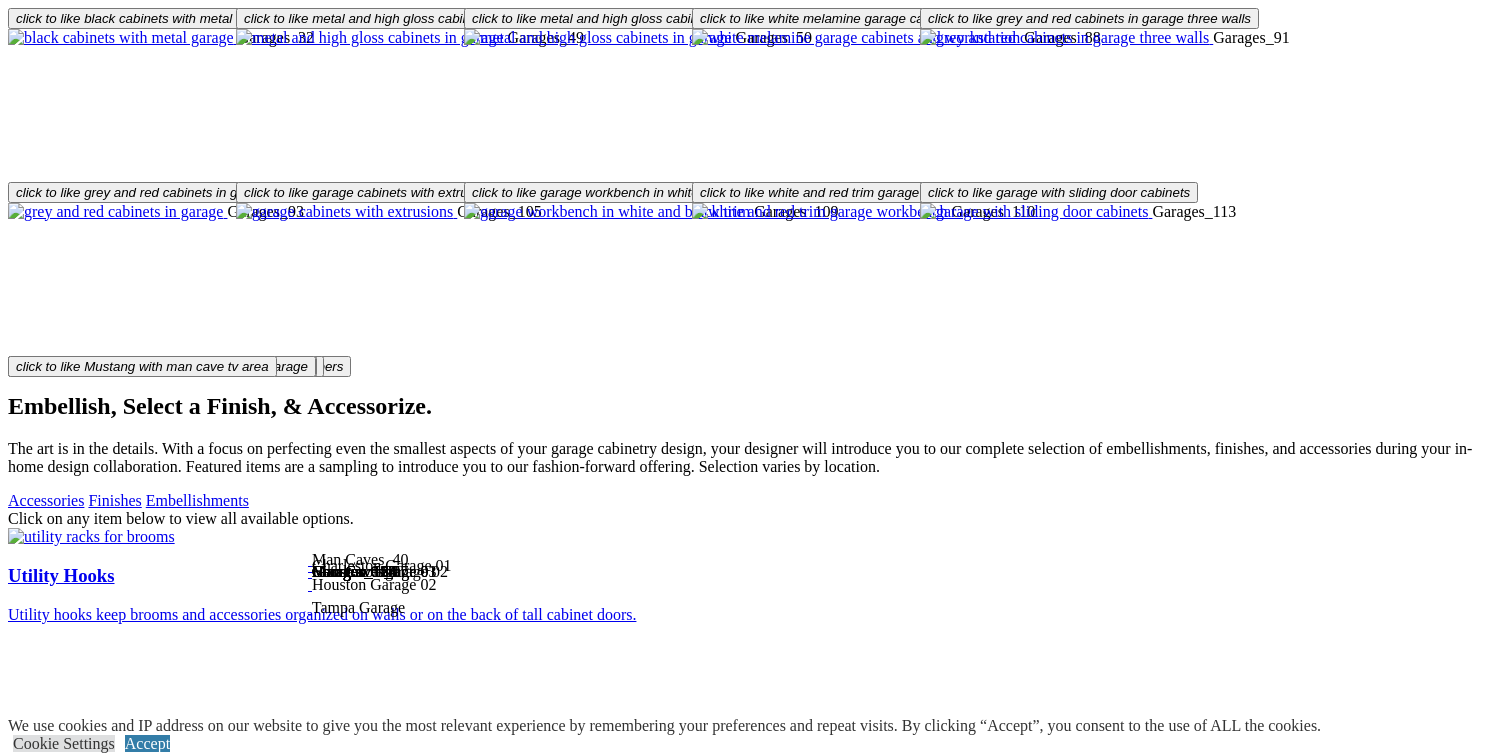 click at bounding box center (74, 1454) 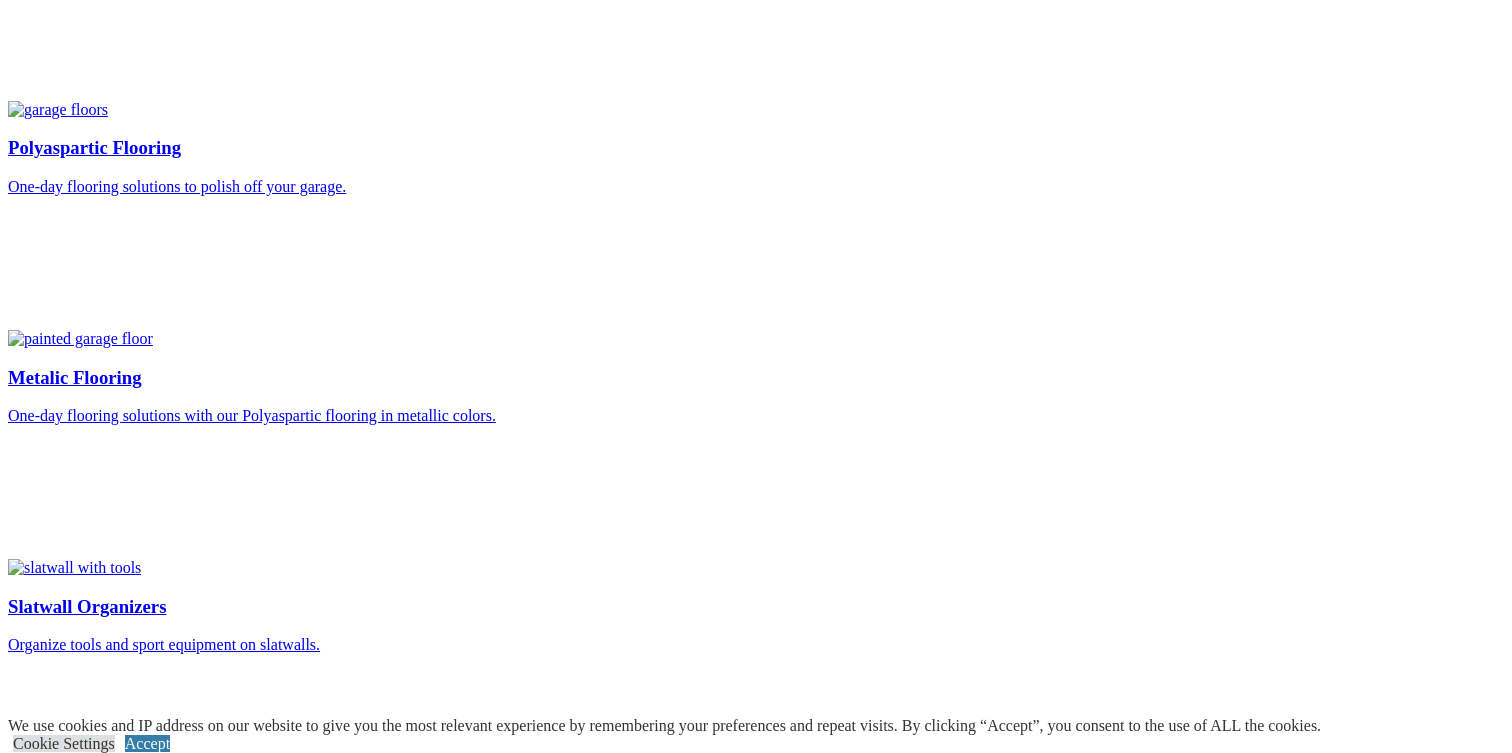 scroll, scrollTop: 4101, scrollLeft: 0, axis: vertical 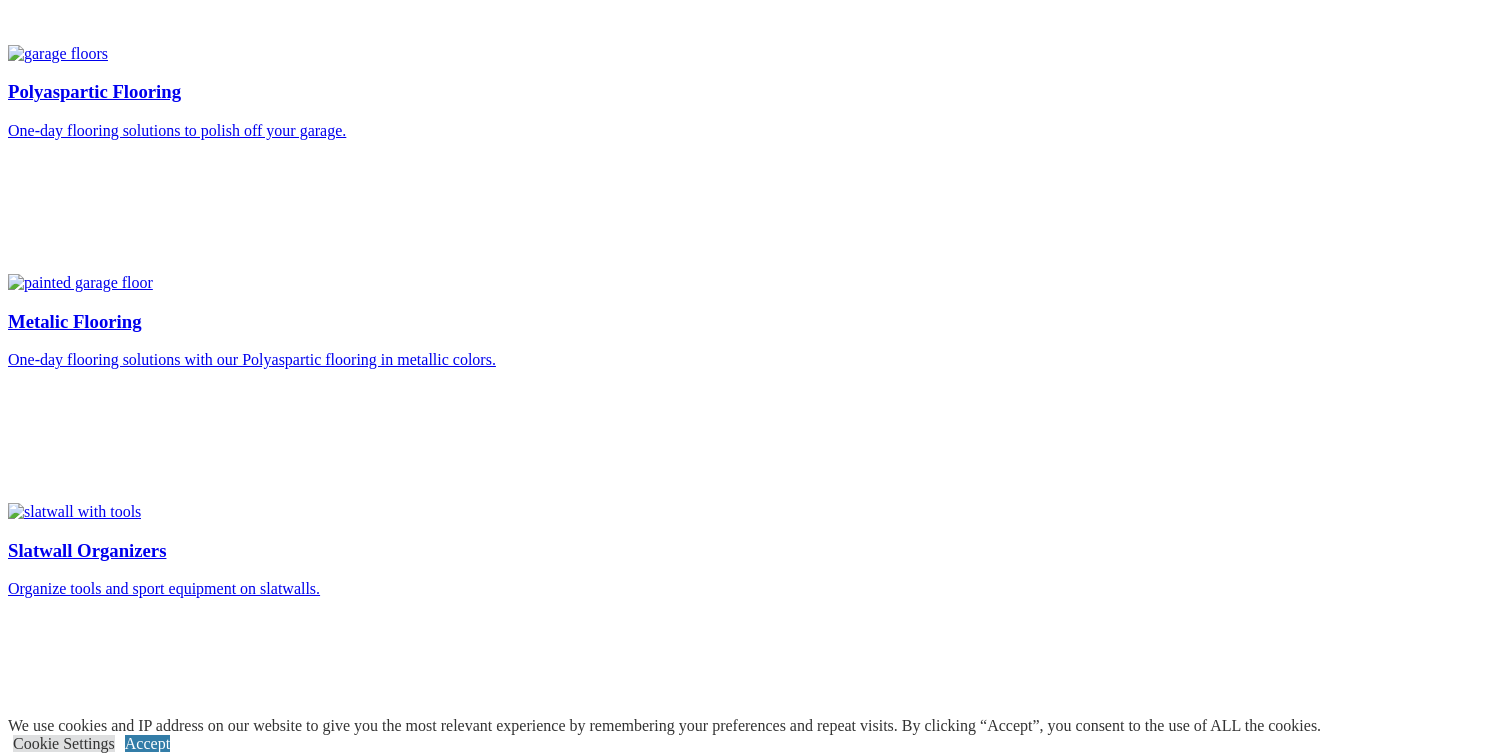 click at bounding box center [33, 7149] 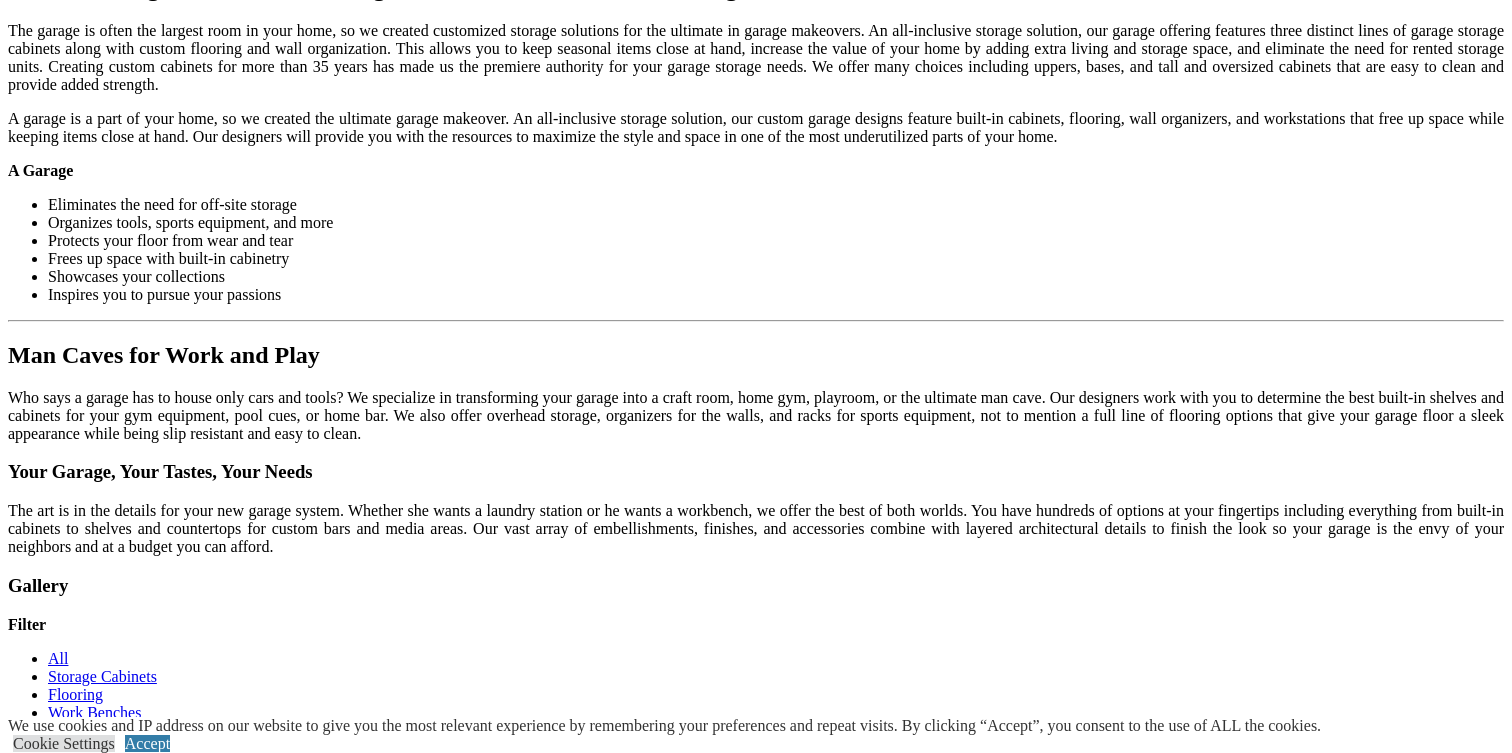 scroll, scrollTop: 2010, scrollLeft: 0, axis: vertical 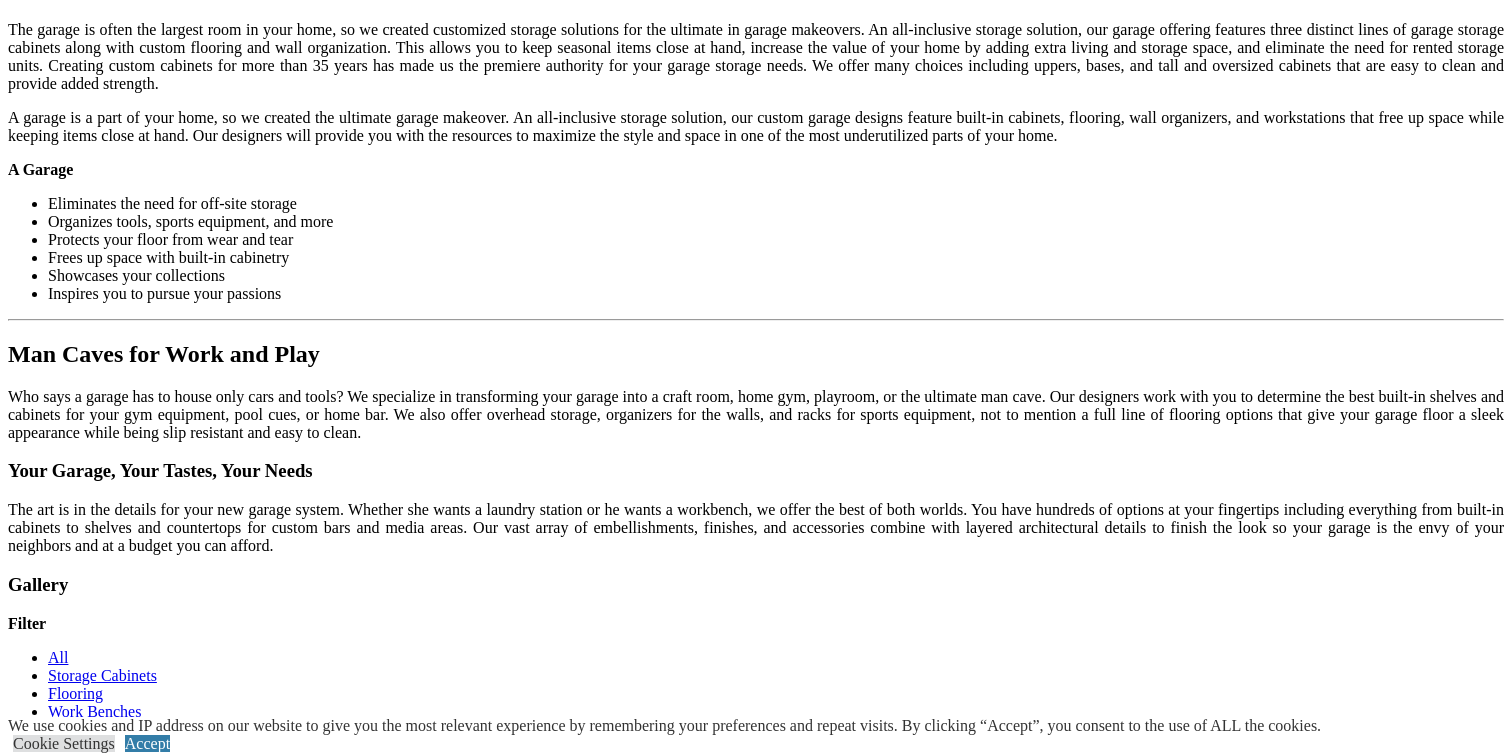 click on "Load More" at bounding box center (44, 1495) 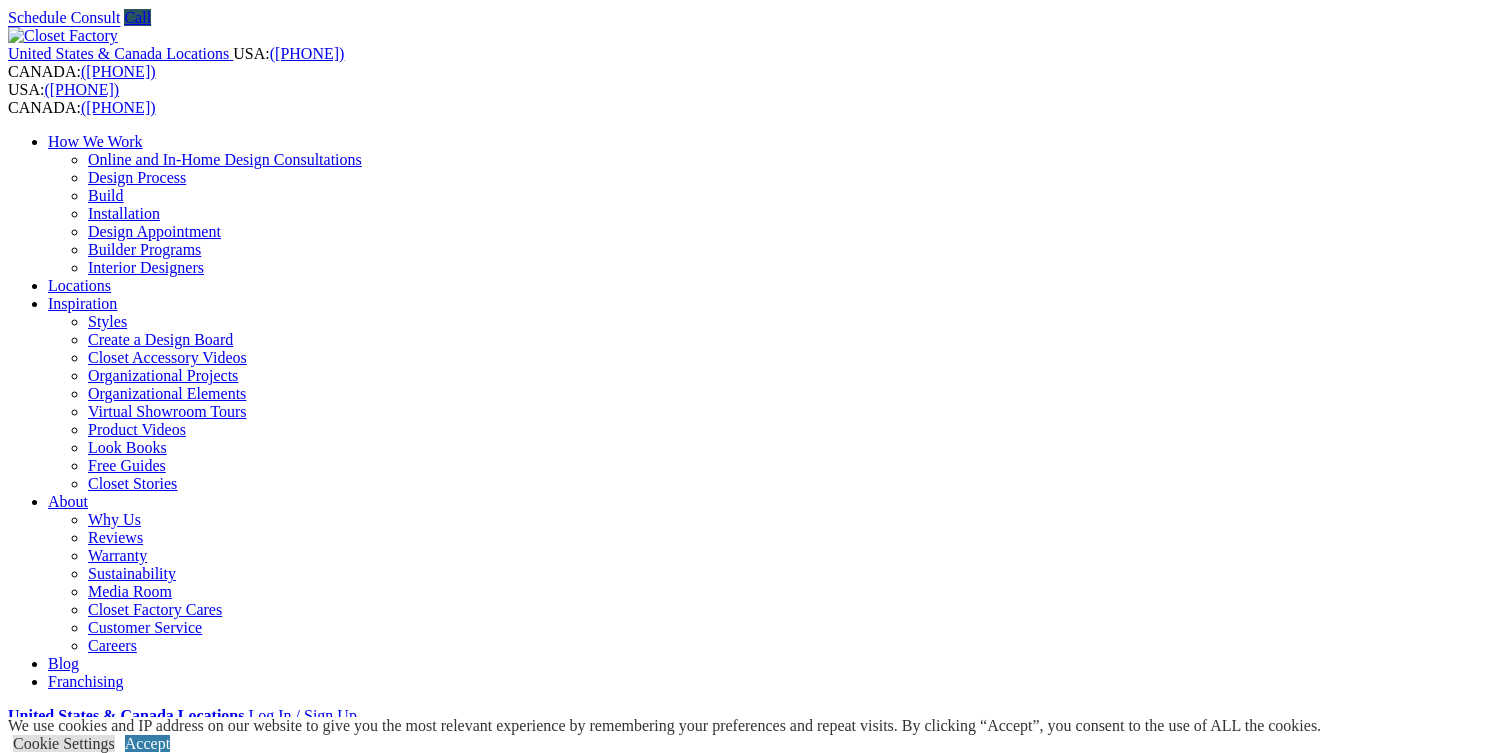scroll, scrollTop: 0, scrollLeft: 0, axis: both 